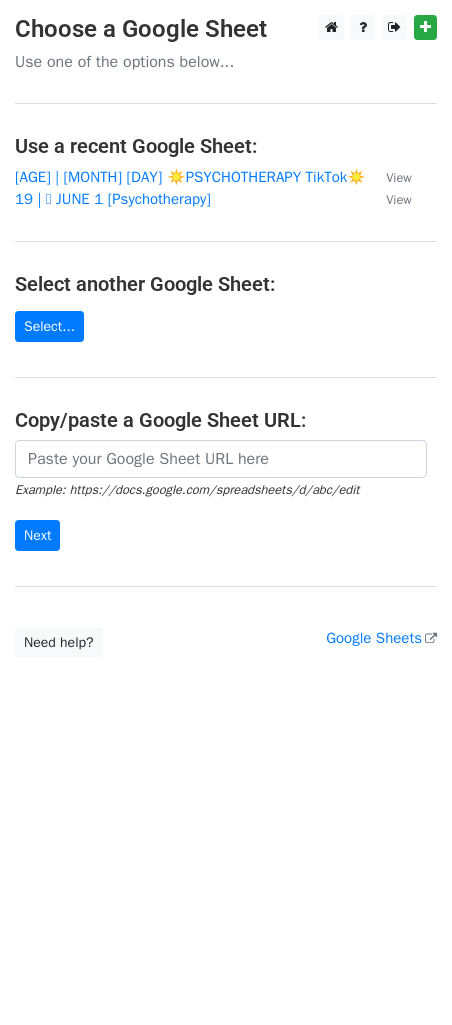 scroll, scrollTop: 0, scrollLeft: 0, axis: both 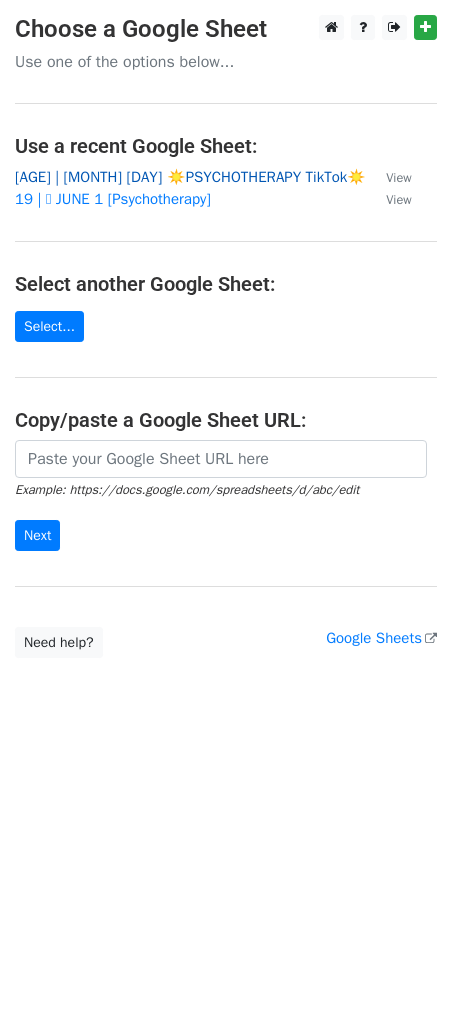 click on "[AGE] | [MONTH] [DAY] ☀️PSYCHOTHERAPY TikTok☀️" at bounding box center (190, 177) 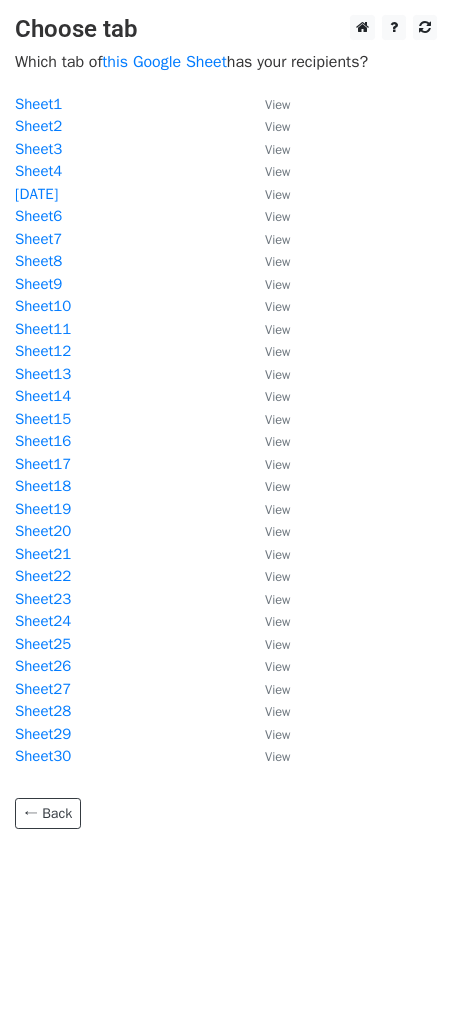 scroll, scrollTop: 0, scrollLeft: 0, axis: both 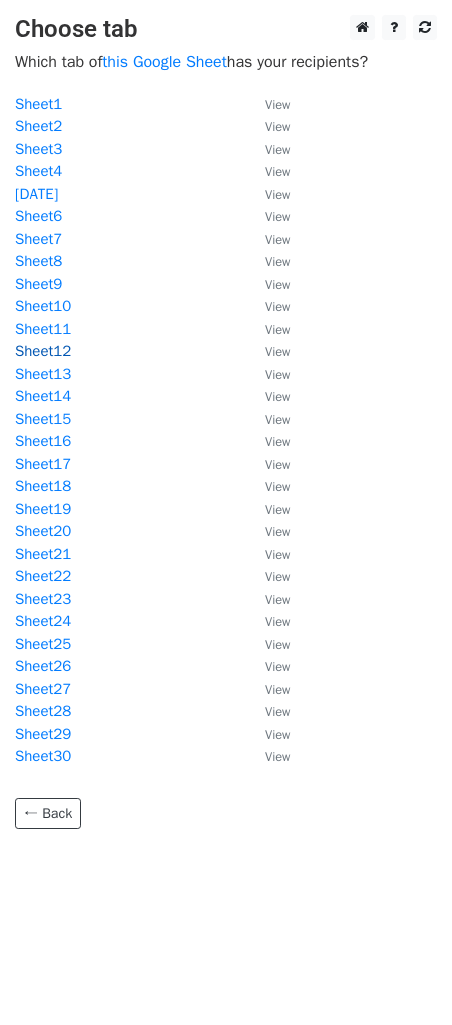click on "Sheet12" at bounding box center [43, 351] 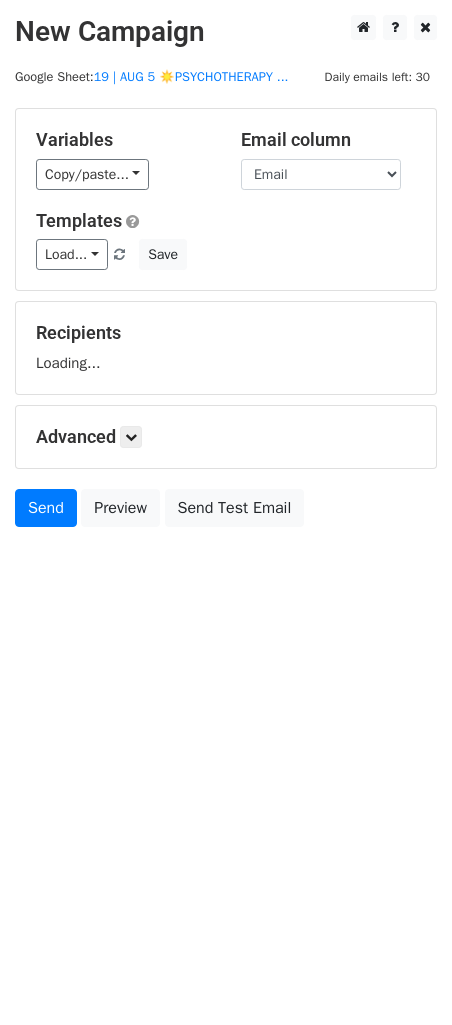 scroll, scrollTop: 0, scrollLeft: 0, axis: both 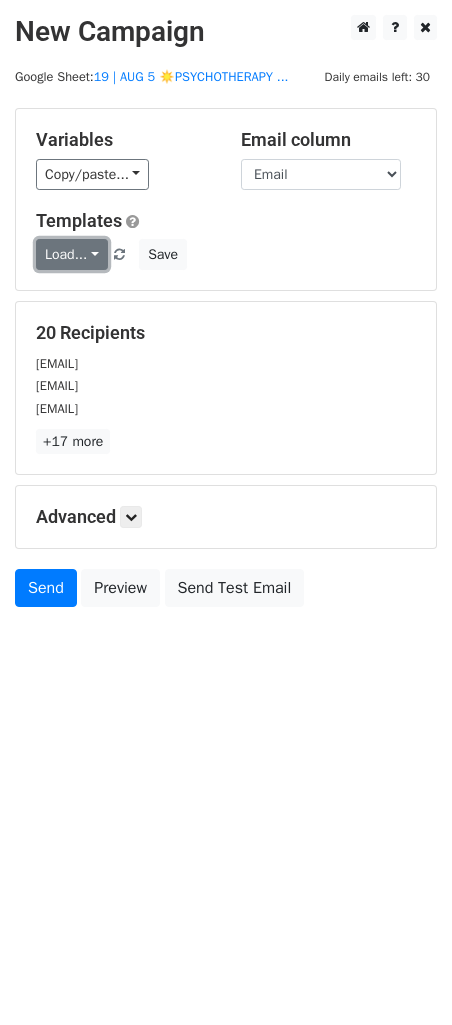 click on "Load..." at bounding box center (72, 254) 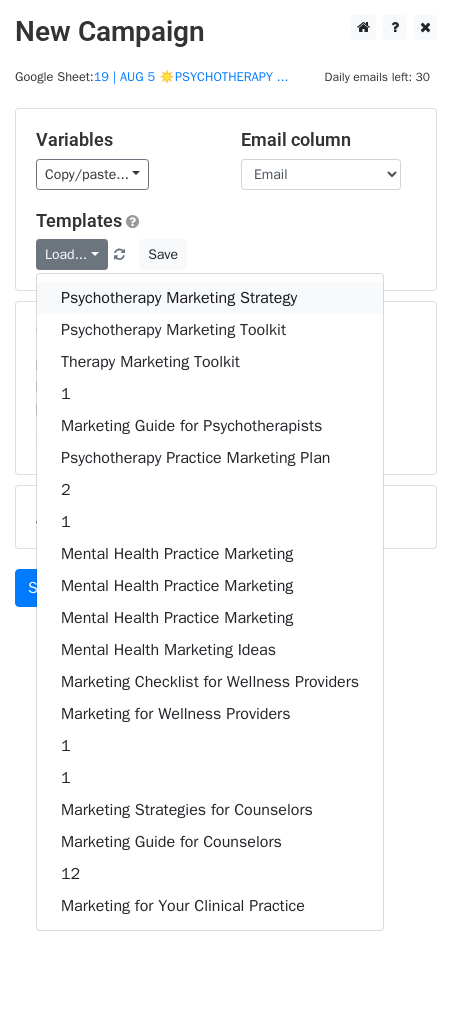 click on "Psychotherapy Marketing Strategy" at bounding box center [210, 298] 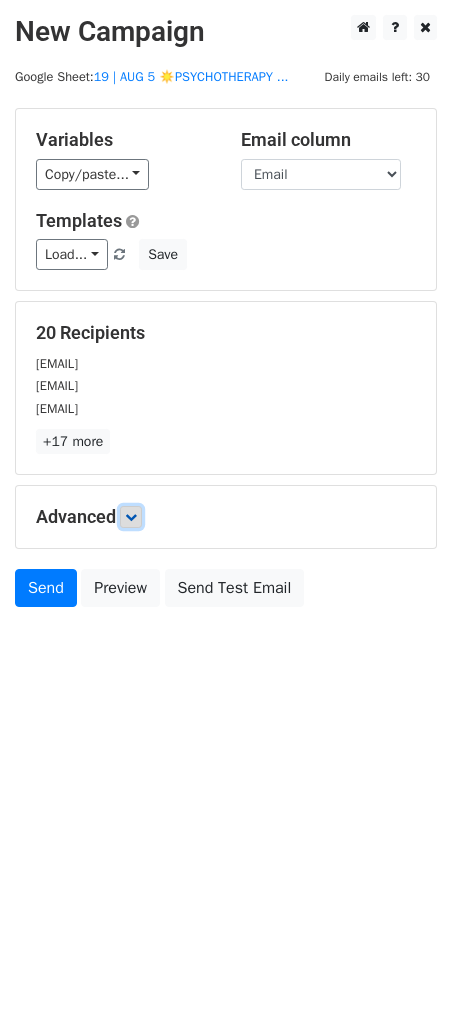 click at bounding box center (131, 517) 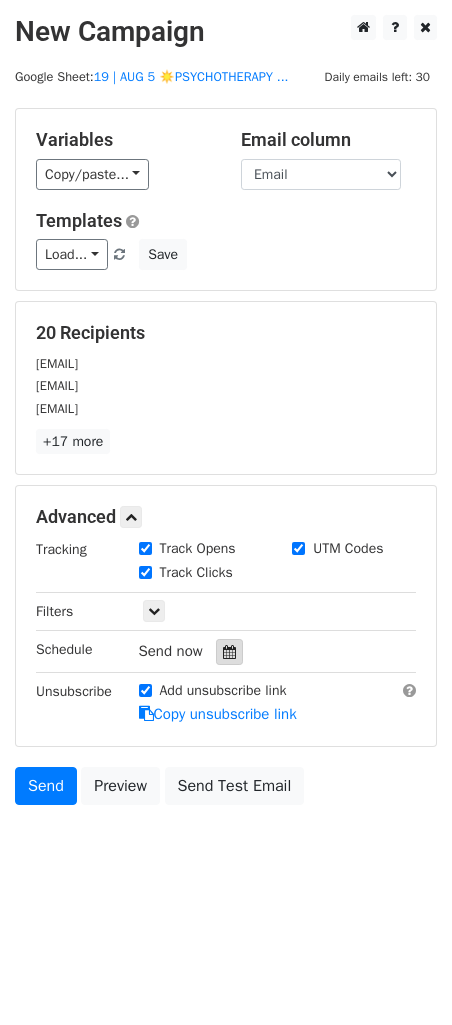 click at bounding box center (229, 652) 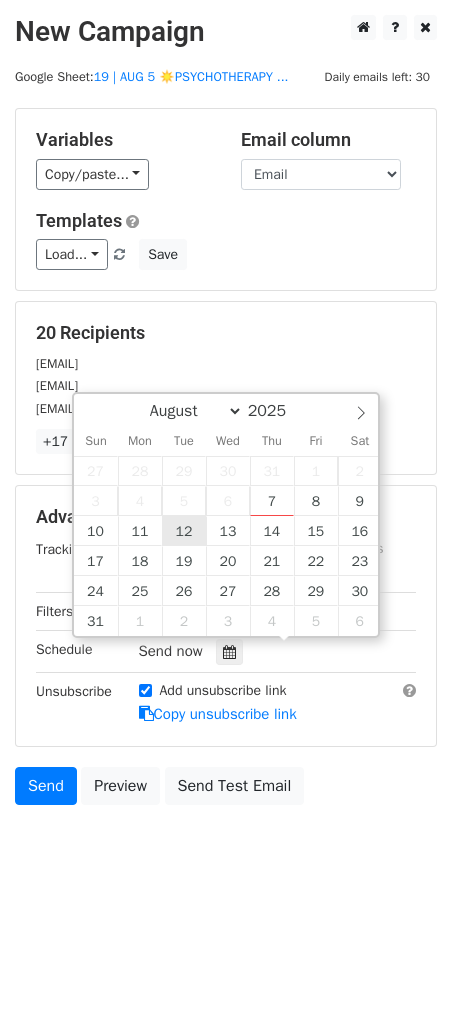 type on "2025-08-12 12:00" 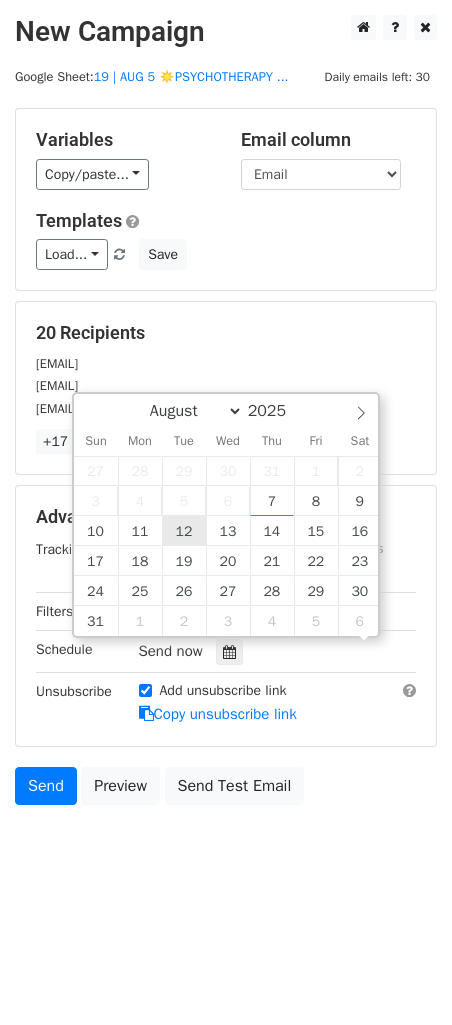 scroll, scrollTop: 0, scrollLeft: 0, axis: both 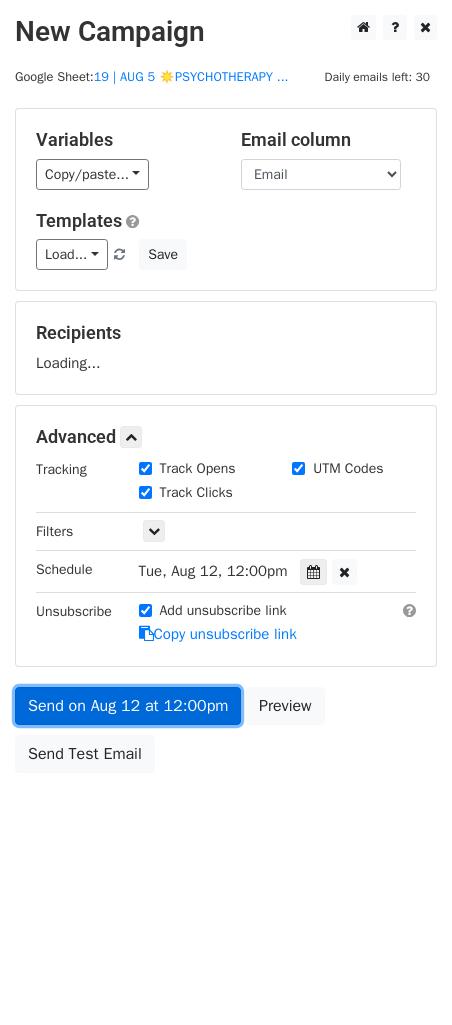 click on "Send on Aug 12 at 12:00pm" at bounding box center [128, 706] 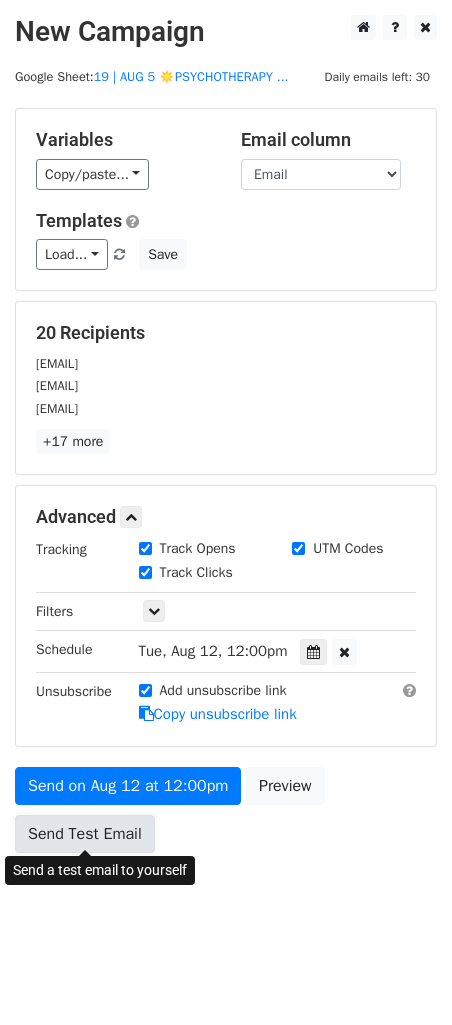 click on "Send Test Email" at bounding box center [85, 834] 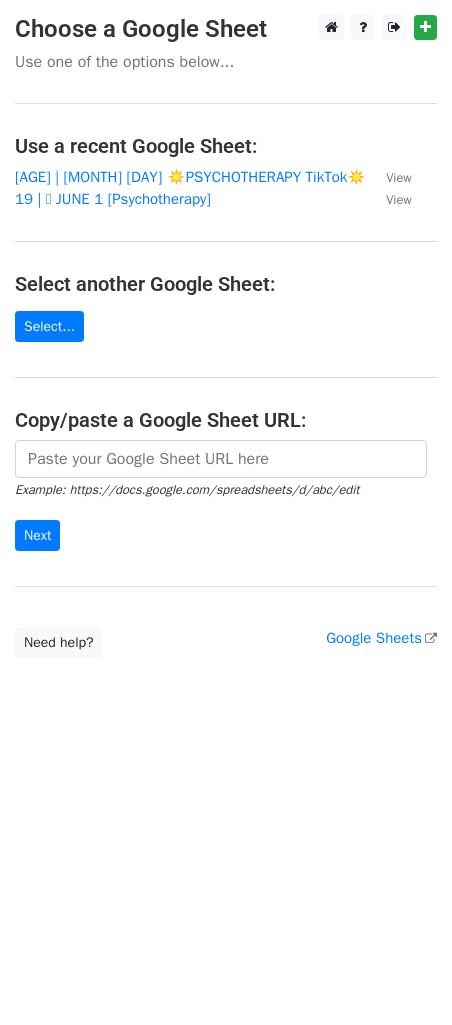 scroll, scrollTop: 0, scrollLeft: 0, axis: both 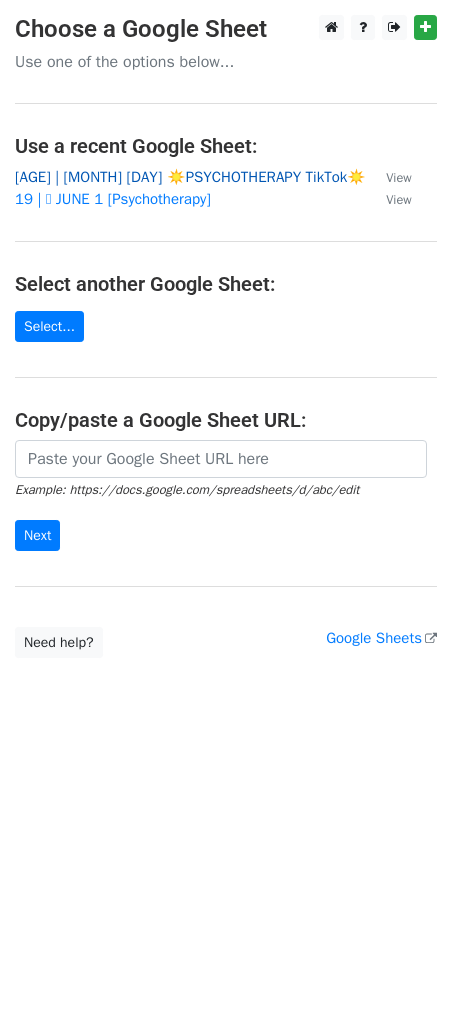 click on "[AGE] | [MONTH] [DAY] ☀️PSYCHOTHERAPY TikTok☀️" at bounding box center (190, 177) 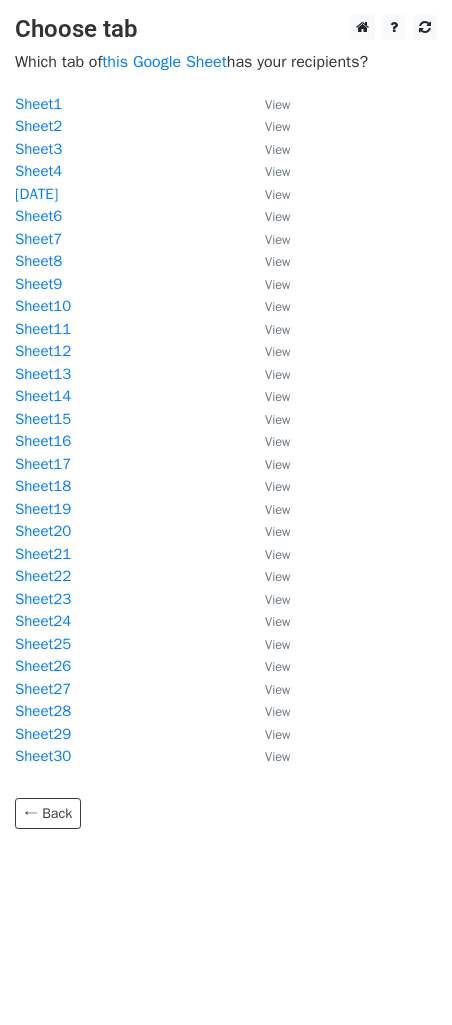 scroll, scrollTop: 0, scrollLeft: 0, axis: both 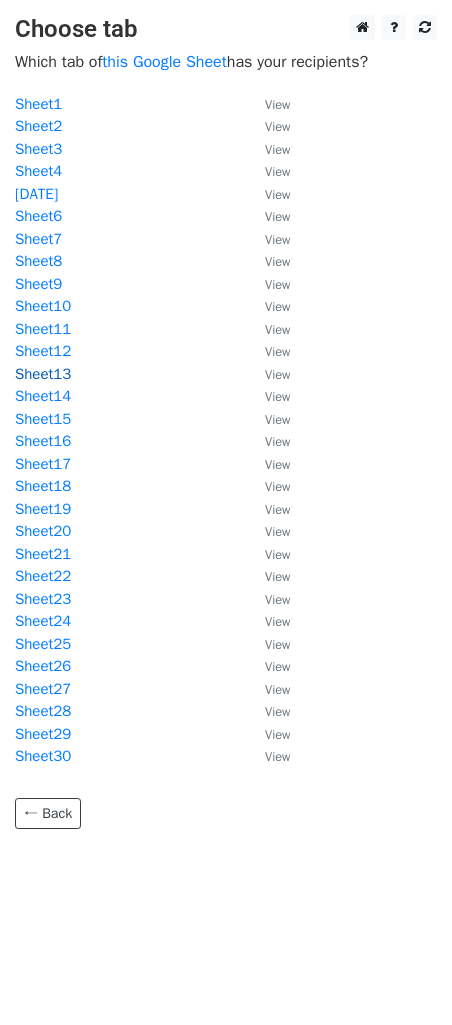 click on "Sheet13" at bounding box center [43, 374] 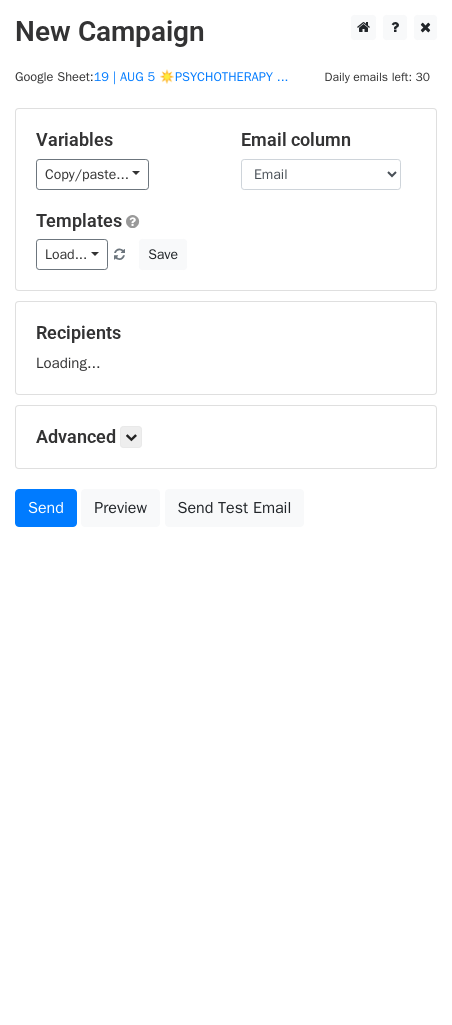 scroll, scrollTop: 0, scrollLeft: 0, axis: both 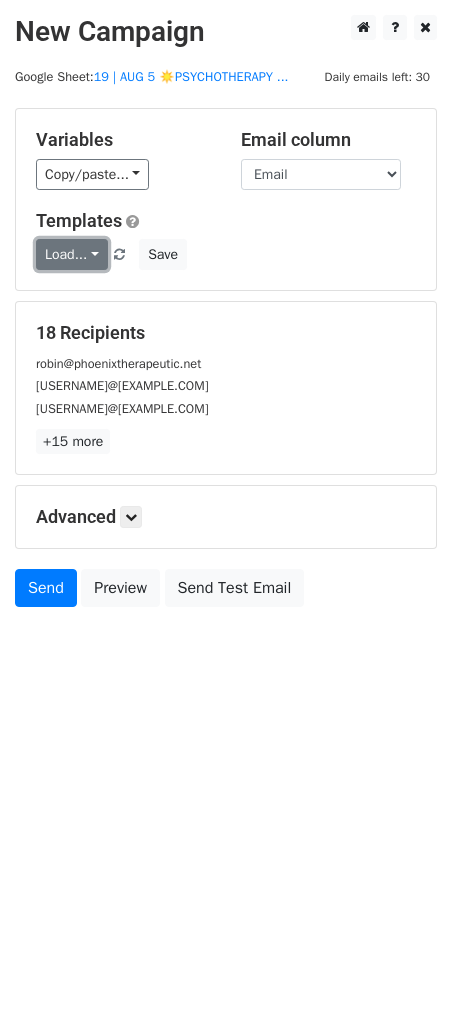 click on "Load..." at bounding box center [72, 254] 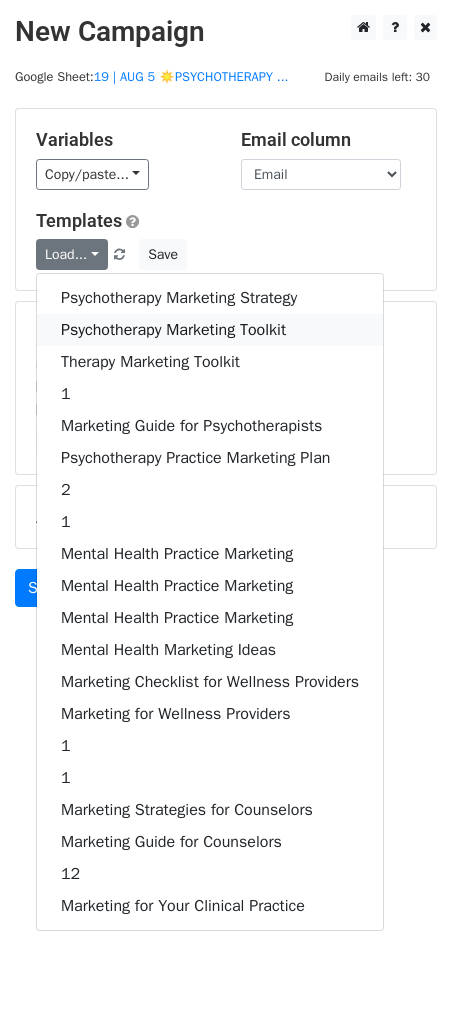 click on "Psychotherapy Marketing Toolkit" at bounding box center (210, 330) 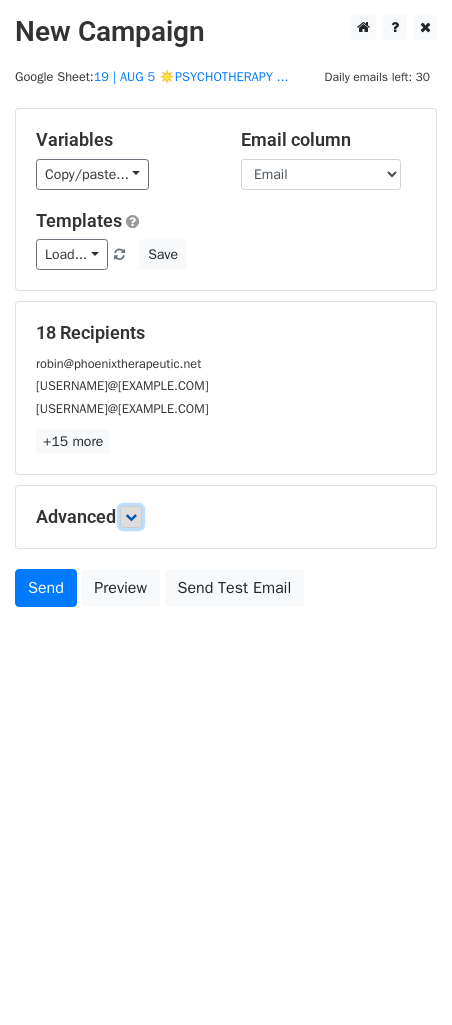 click at bounding box center [131, 517] 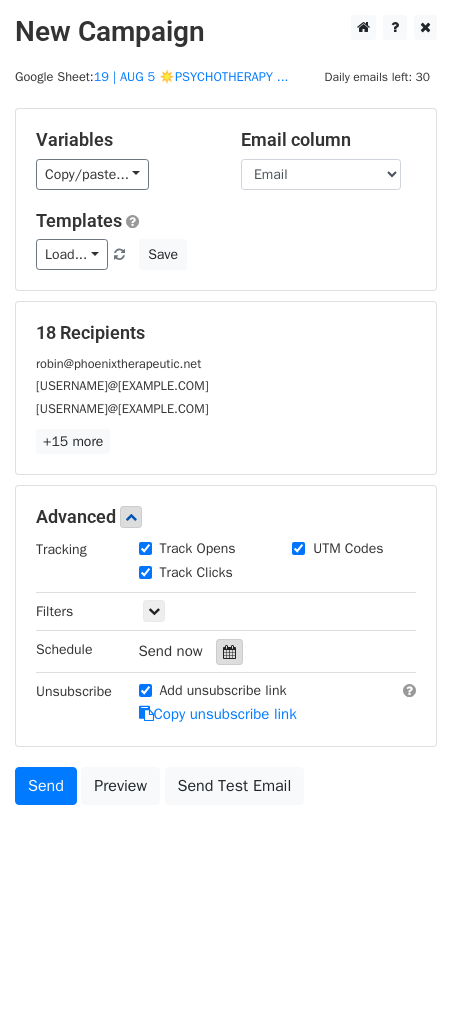 click at bounding box center (229, 652) 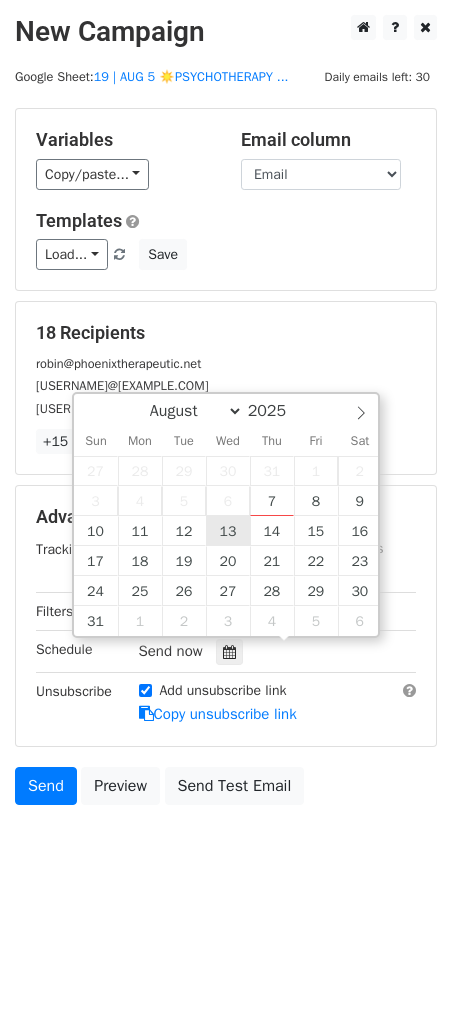 type on "2025-08-13 12:00" 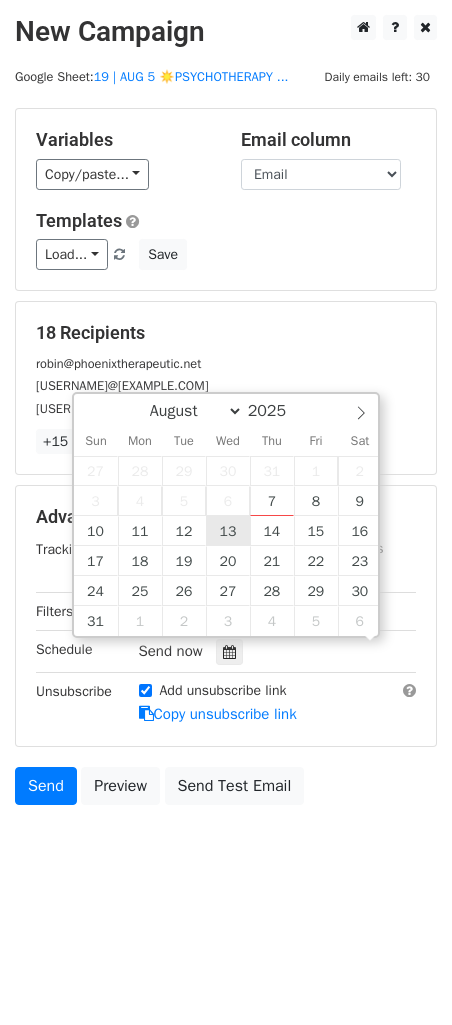 scroll, scrollTop: 0, scrollLeft: 0, axis: both 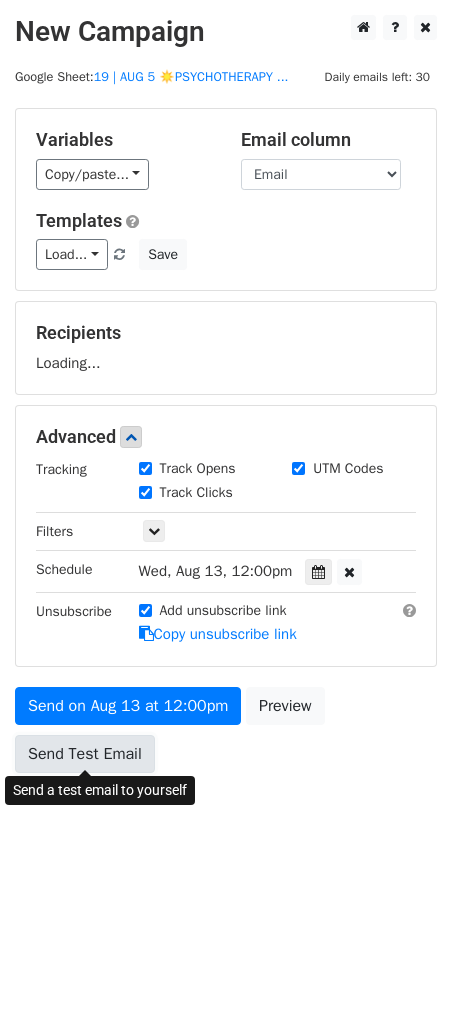 click on "Send Test Email" at bounding box center (85, 754) 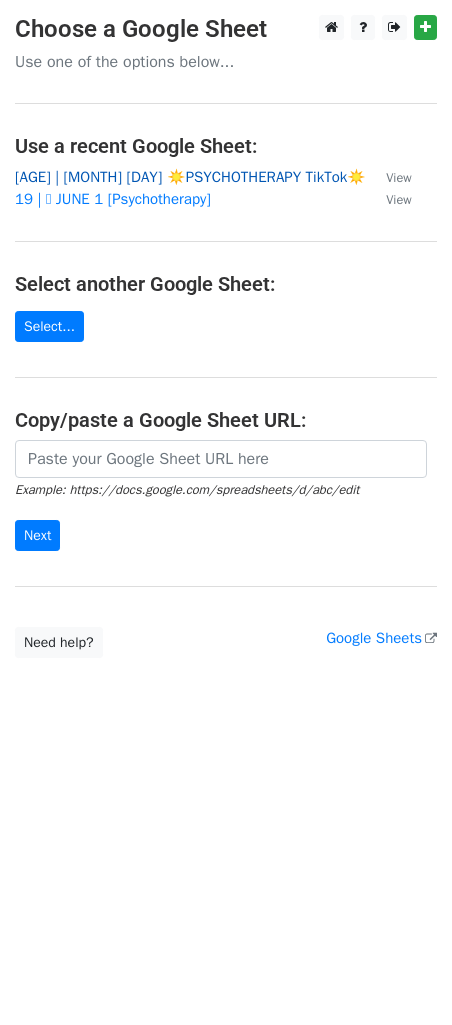 scroll, scrollTop: 0, scrollLeft: 0, axis: both 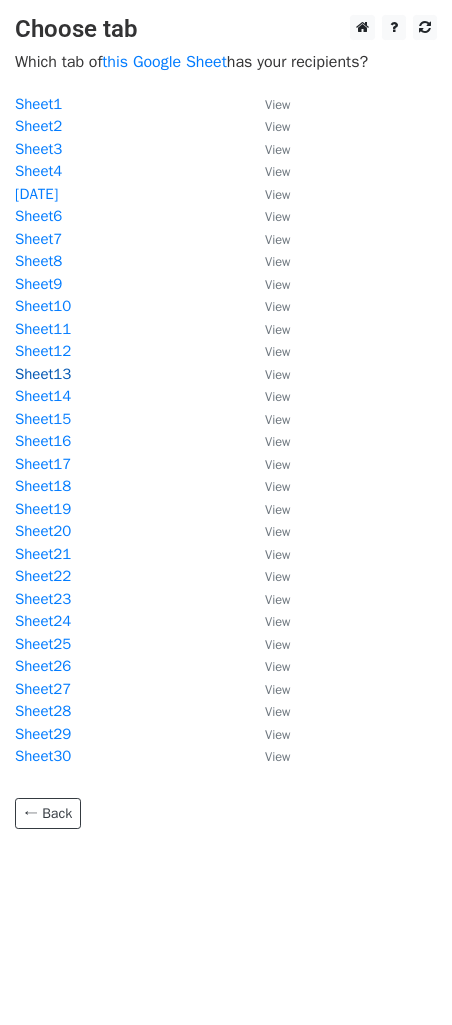 click on "Sheet13" at bounding box center [43, 374] 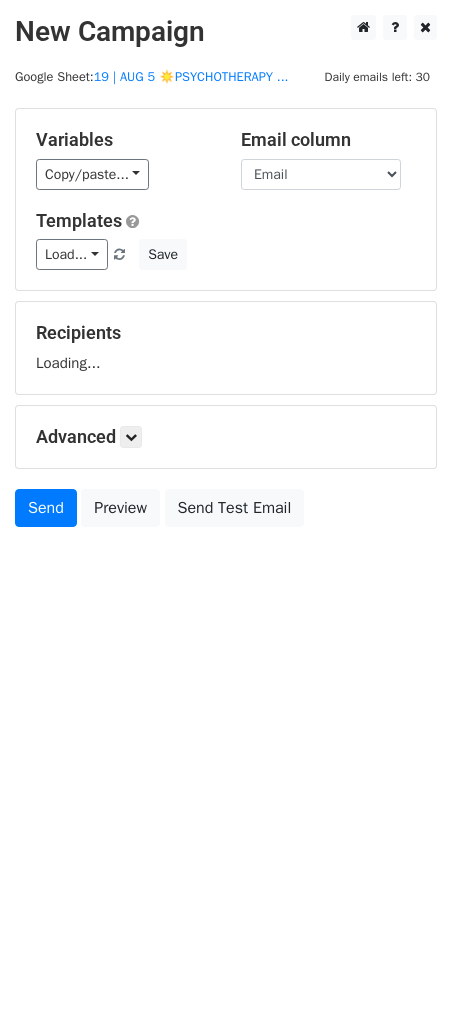 scroll, scrollTop: 0, scrollLeft: 0, axis: both 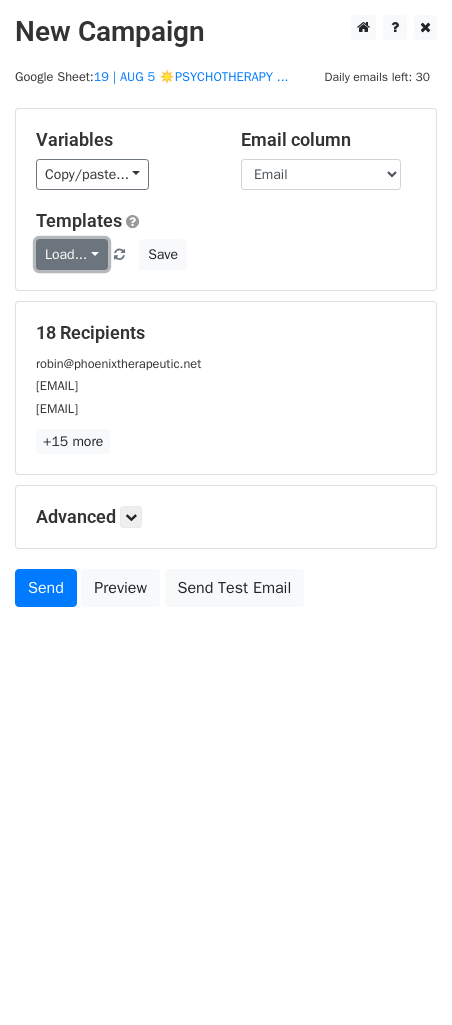 click on "Load..." at bounding box center [72, 254] 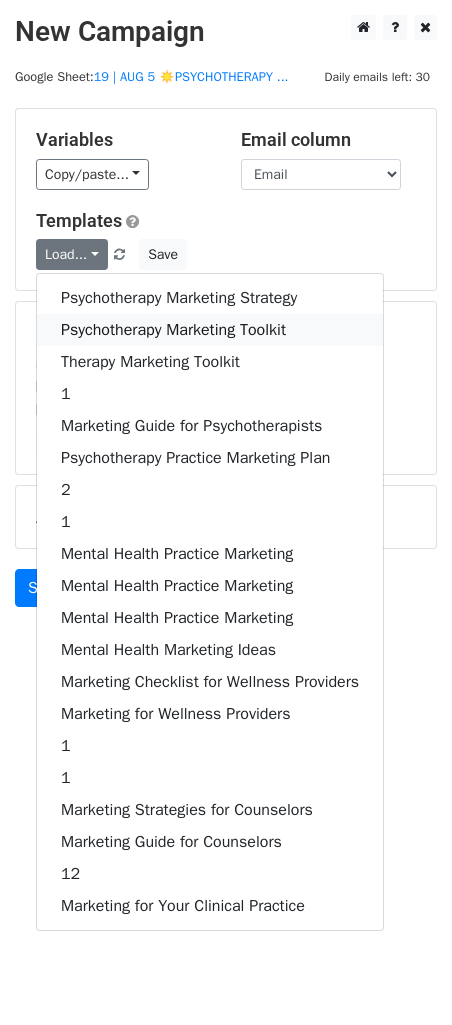 click on "Psychotherapy Marketing Toolkit" at bounding box center (210, 330) 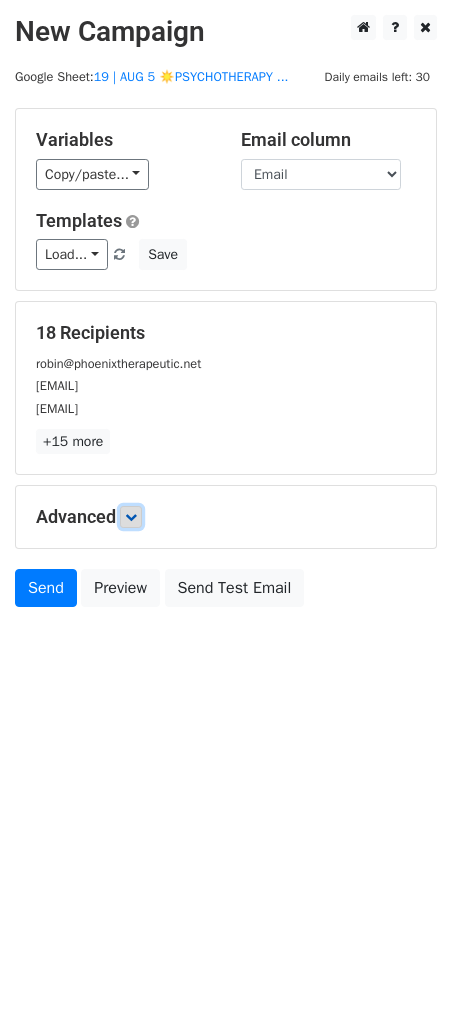 click at bounding box center (131, 517) 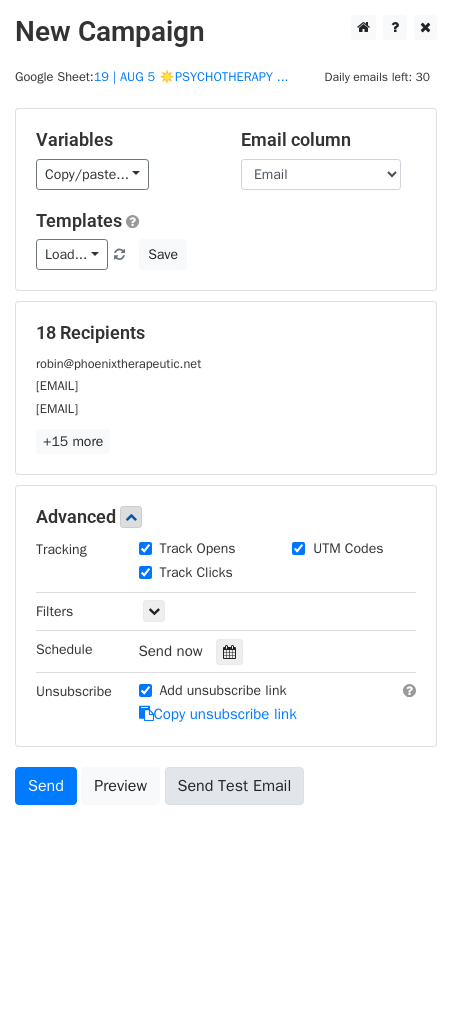 click at bounding box center [229, 652] 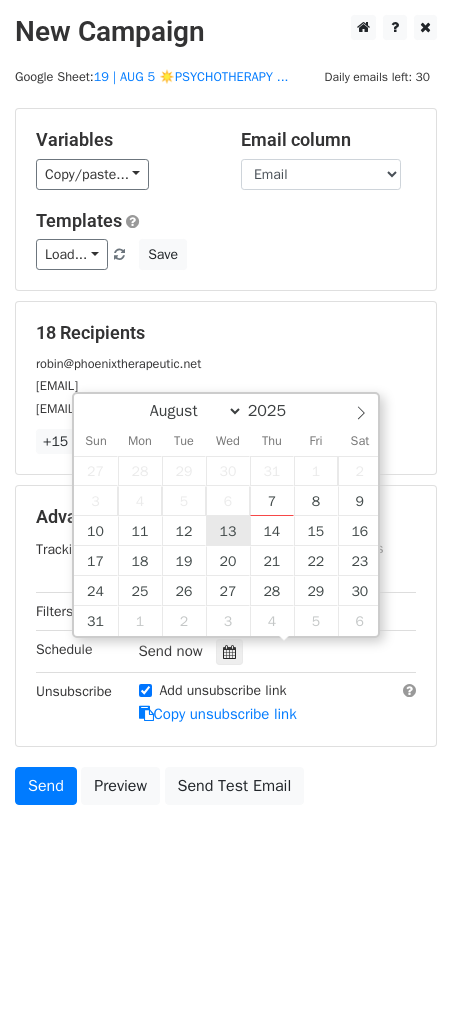 type on "2025-08-13 12:00" 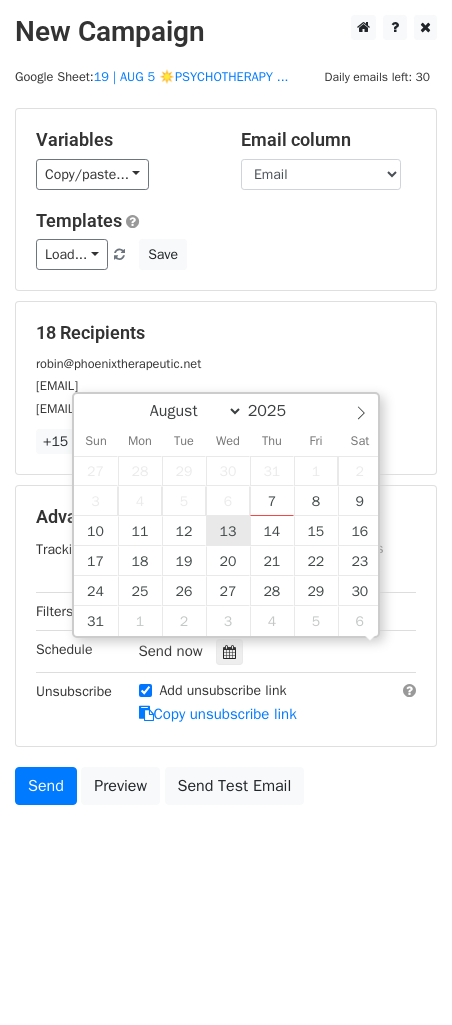 scroll, scrollTop: 0, scrollLeft: 0, axis: both 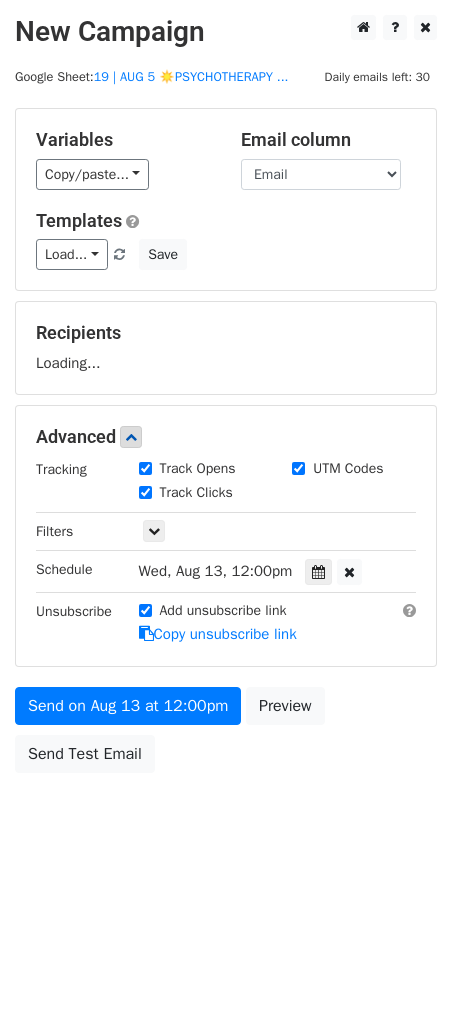 click on "Send on Aug 13 at 12:00pm
Preview
Send Test Email" at bounding box center [226, 735] 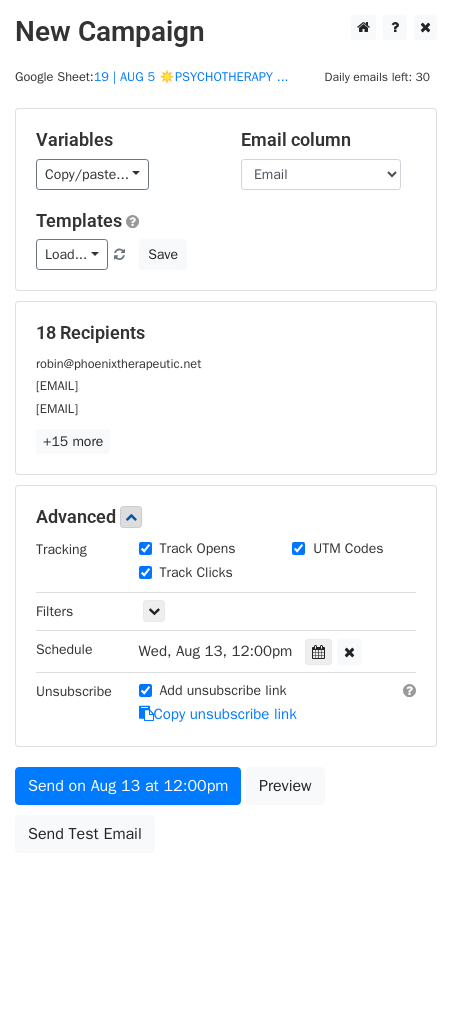 click on "Variables
Copy/paste...
{{Name}}
{{Email}}
Email column
Name
Email
Templates
Load...
Psychotherapy Marketing Strategy
Psychotherapy Marketing Toolkit
Therapy Marketing Toolkit
1
Marketing Guide for Psychotherapists
Psychotherapy Practice Marketing Plan
2
1
Mental Health Practice Marketing
Mental Health Practice Marketing
Mental Health Practice Marketing
Mental Health Marketing Ideas
Marketing Checklist for Wellness Providers
Marketing for Wellness Providers
1
1
Marketing Strategies for Counselors
Marketing Guide for Counselors
12
Marketing for Your Clinical Practice
Save
18 Recipients
robin@[example.com]
robin.lange@[example.com]
robingreenbergtherapy@[example.com]
+15 more
18 Recipients
×
robin@[example.com]
robin.lange@[example.com]
robingreenbergtherapy@[example.com]
drrobinthomson@[example.com]" at bounding box center (226, 485) 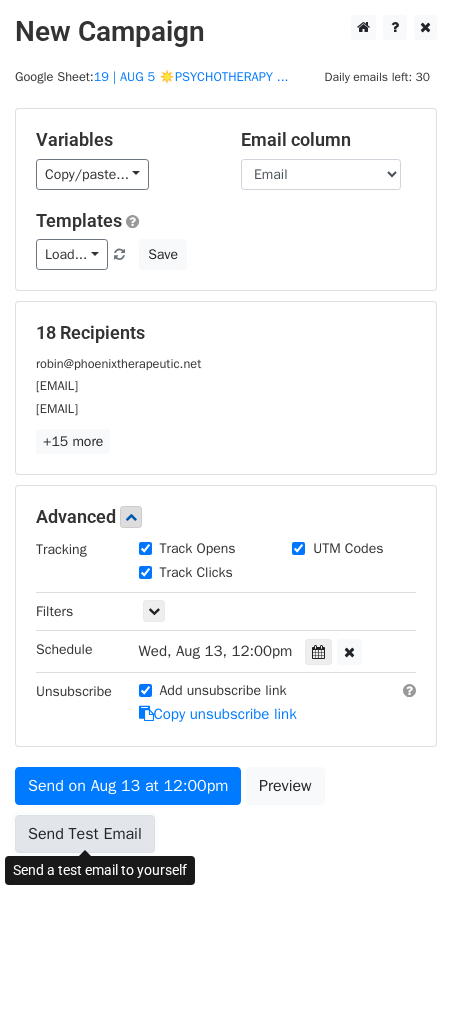 click on "Send Test Email" at bounding box center (85, 834) 